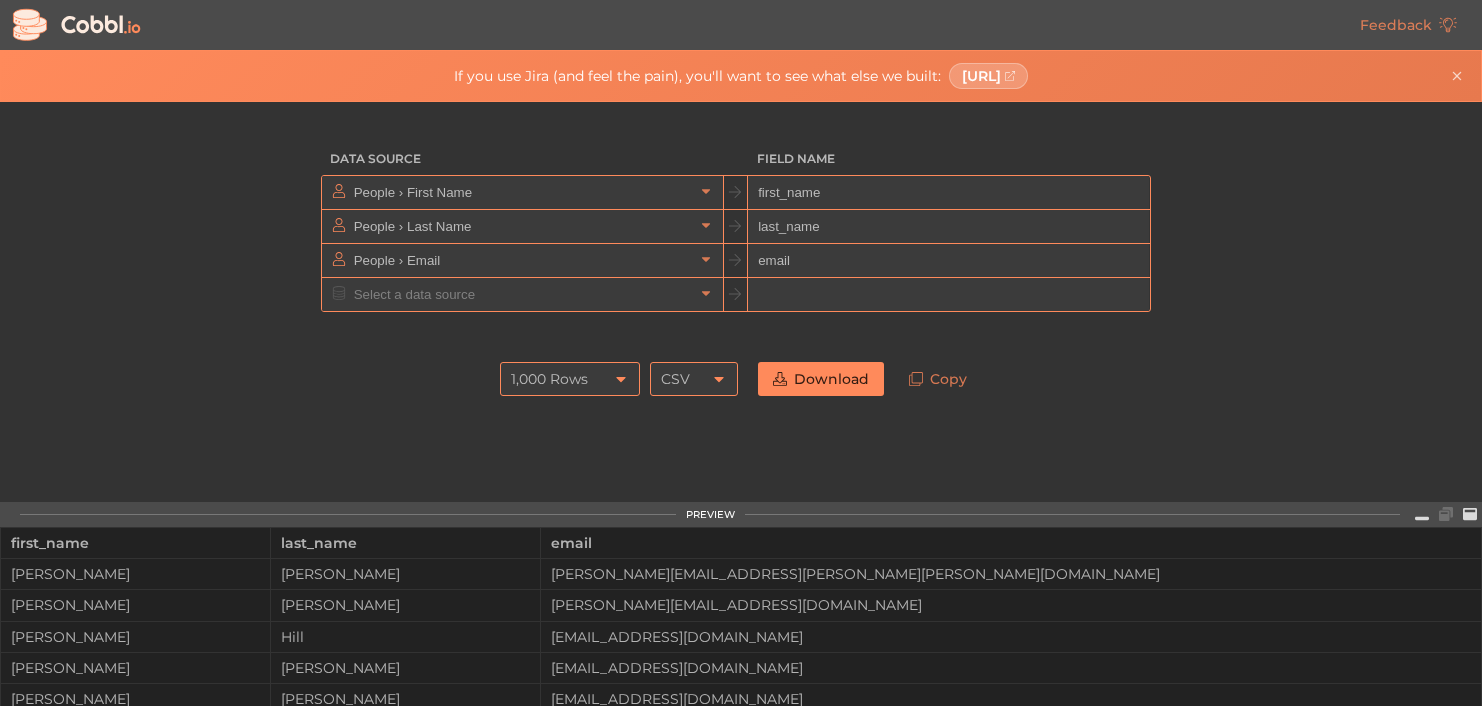 scroll, scrollTop: 0, scrollLeft: 0, axis: both 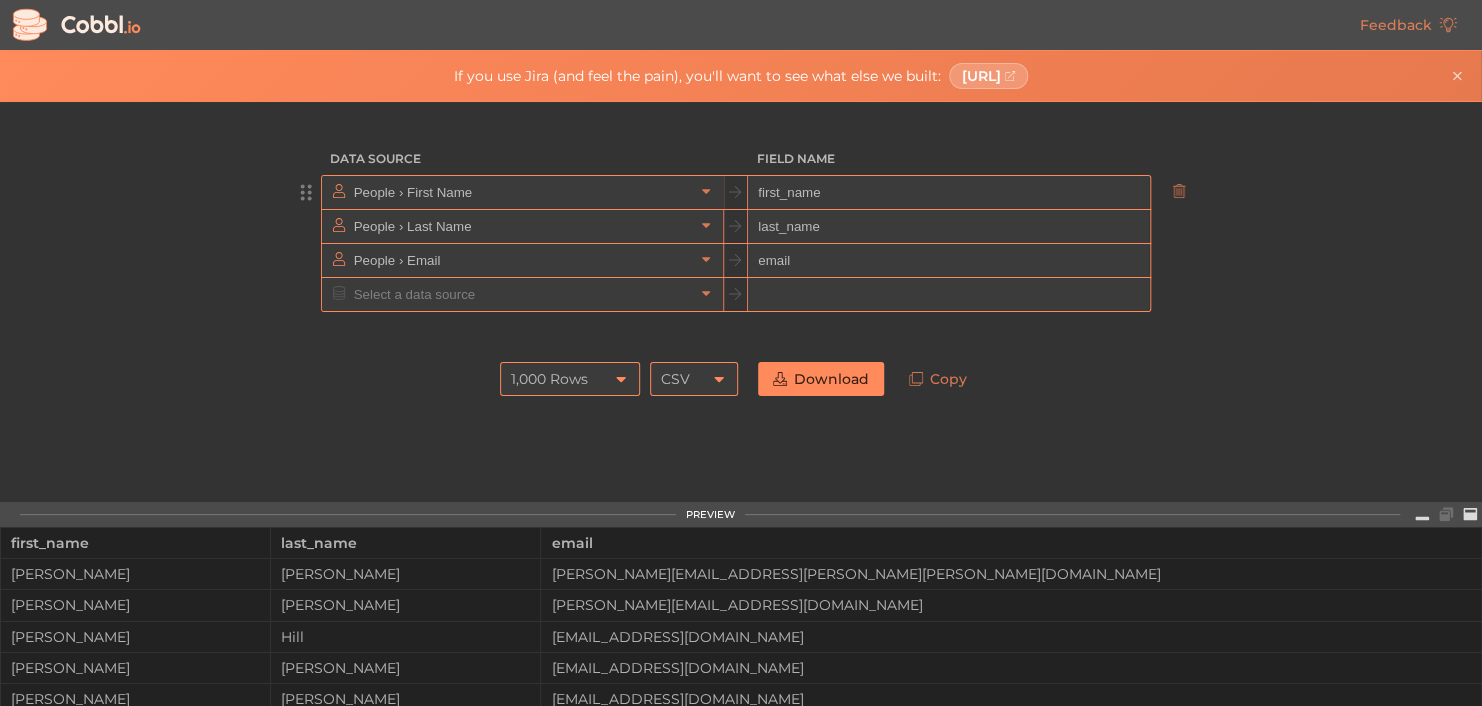 drag, startPoint x: 821, startPoint y: 189, endPoint x: 725, endPoint y: 184, distance: 96.13012 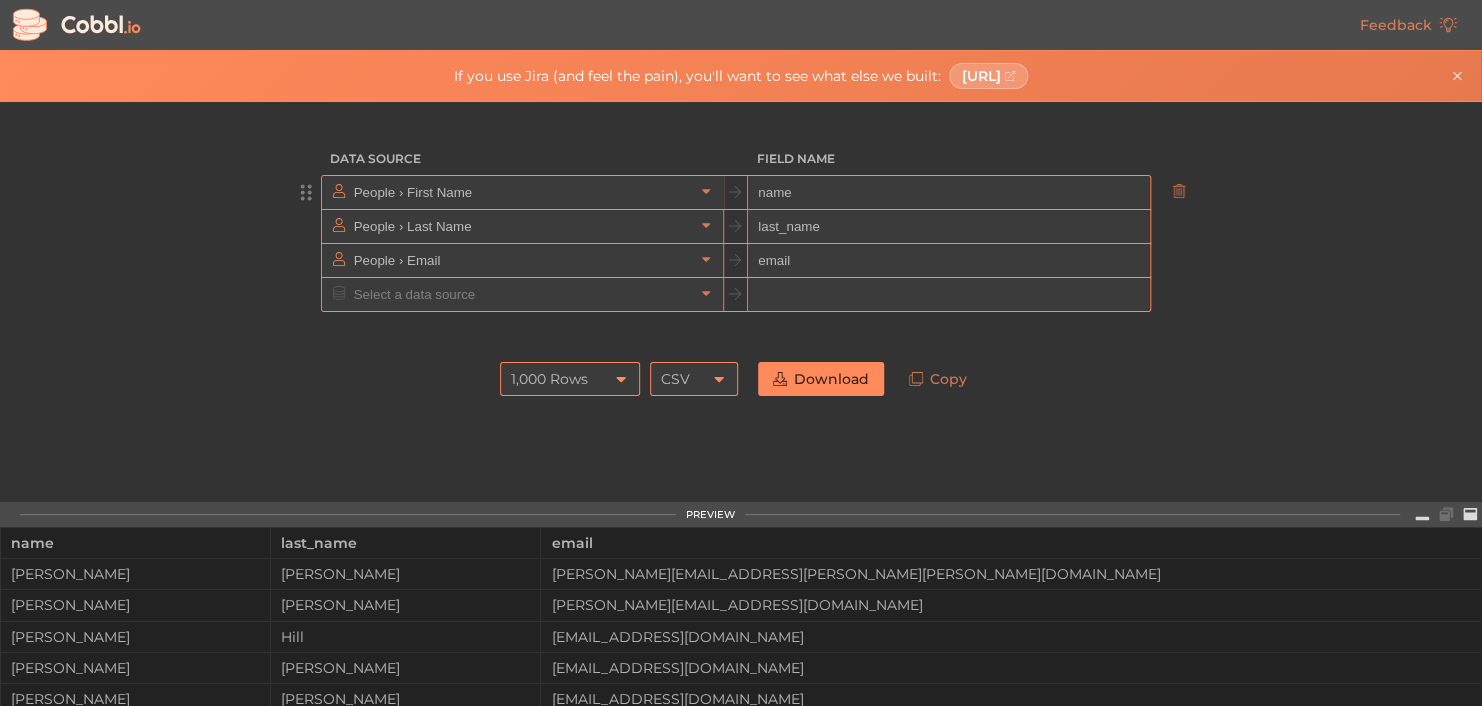 type on "name" 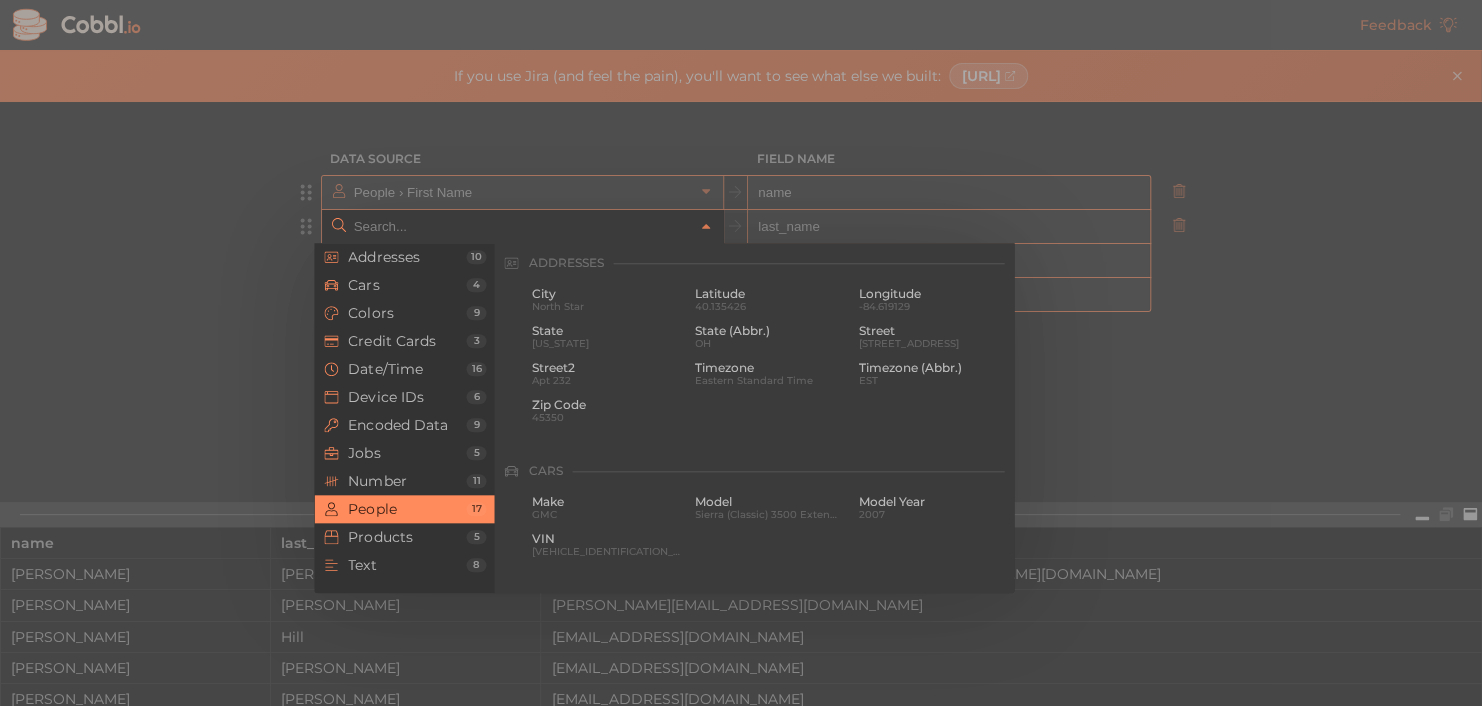 scroll, scrollTop: 1541, scrollLeft: 0, axis: vertical 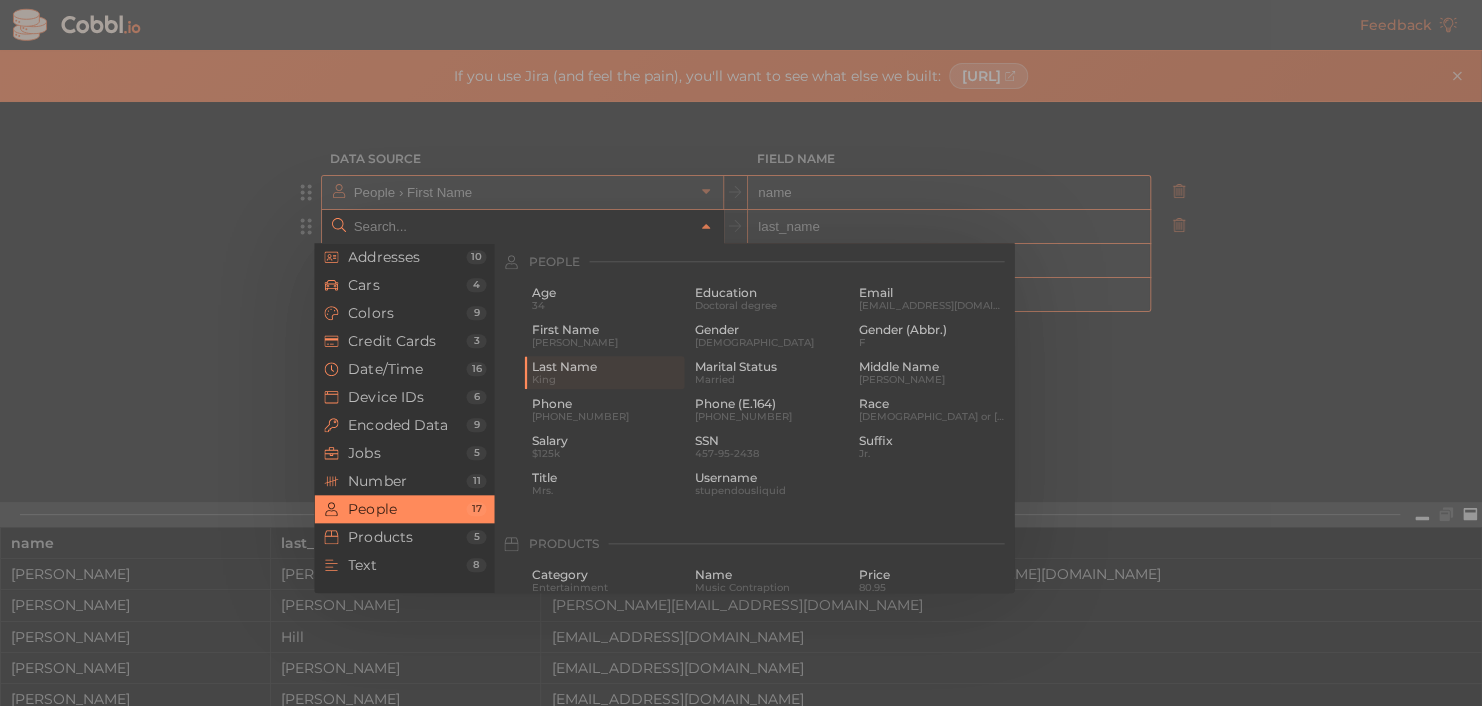 click at bounding box center (741, 353) 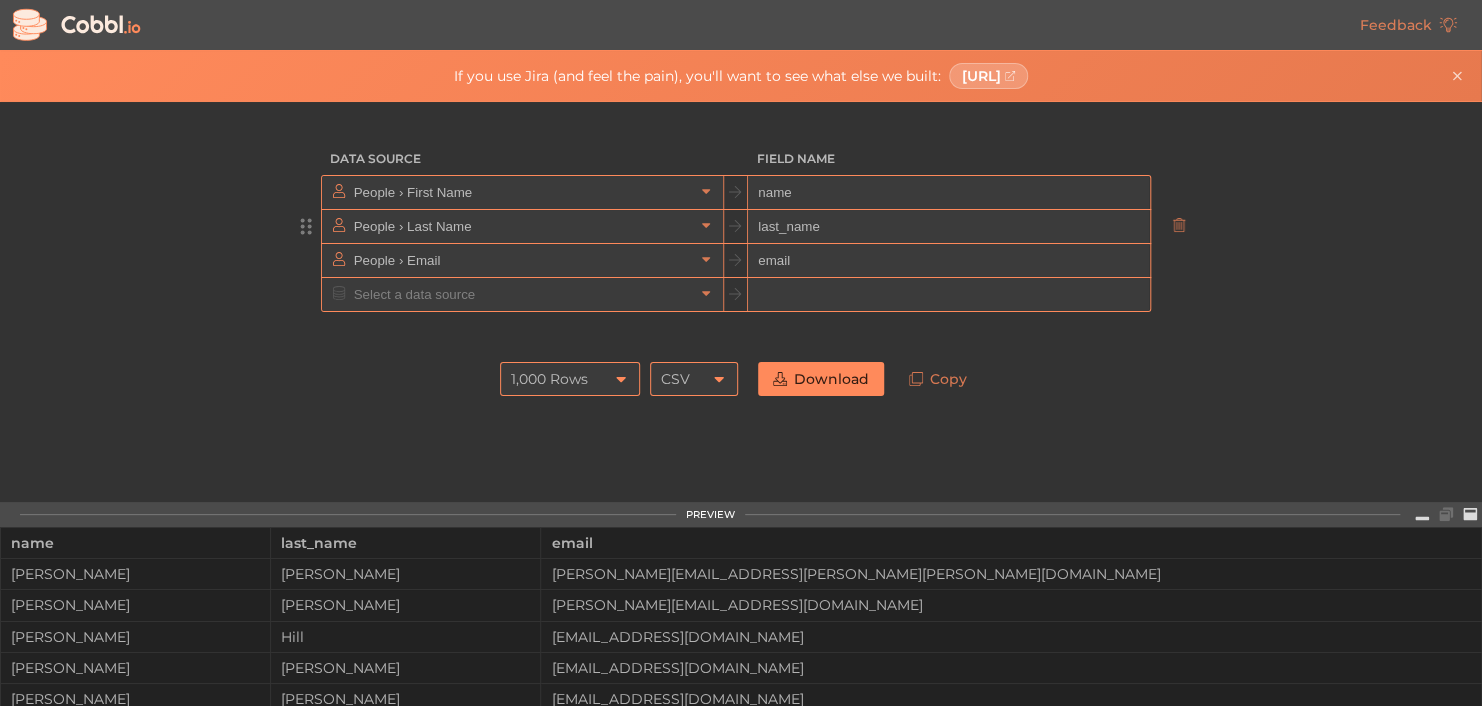 click on "last_name" at bounding box center (948, 227) 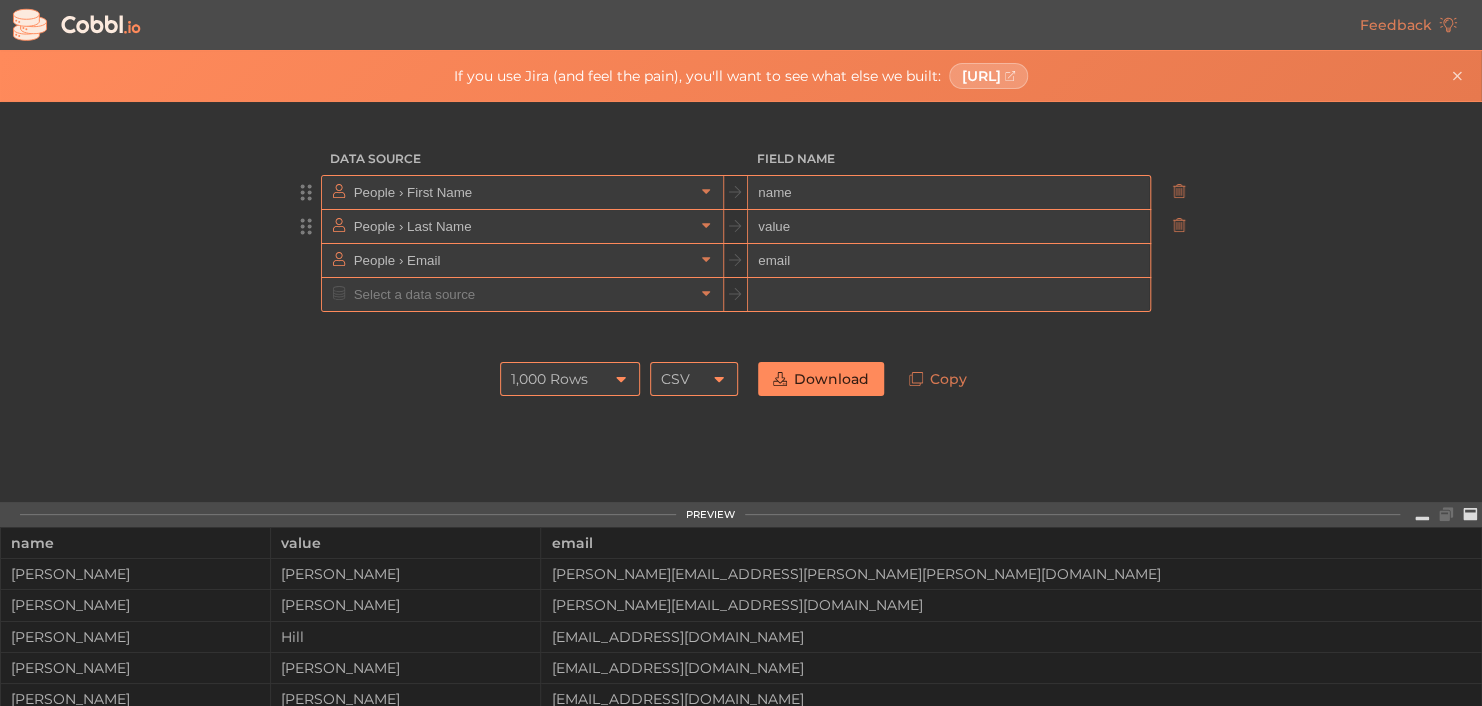 type on "value" 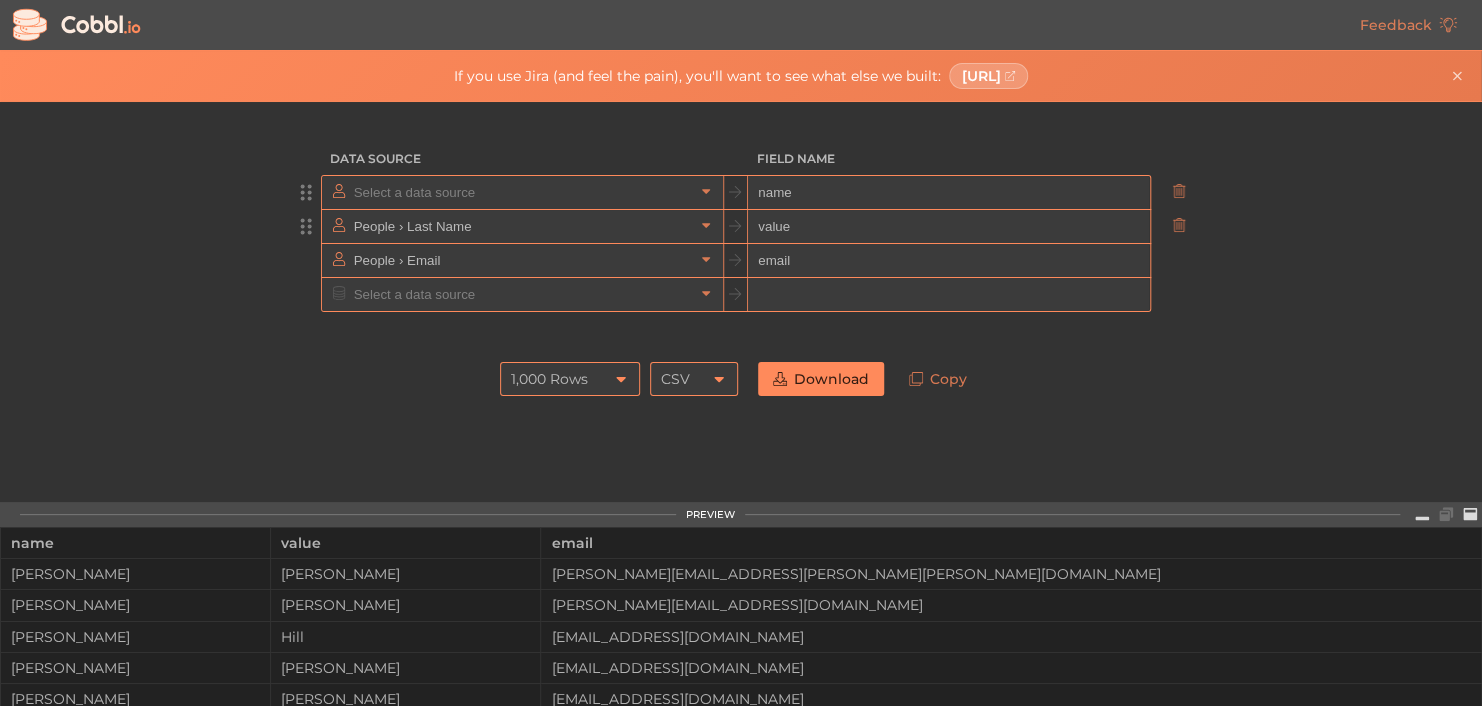 click at bounding box center [521, 192] 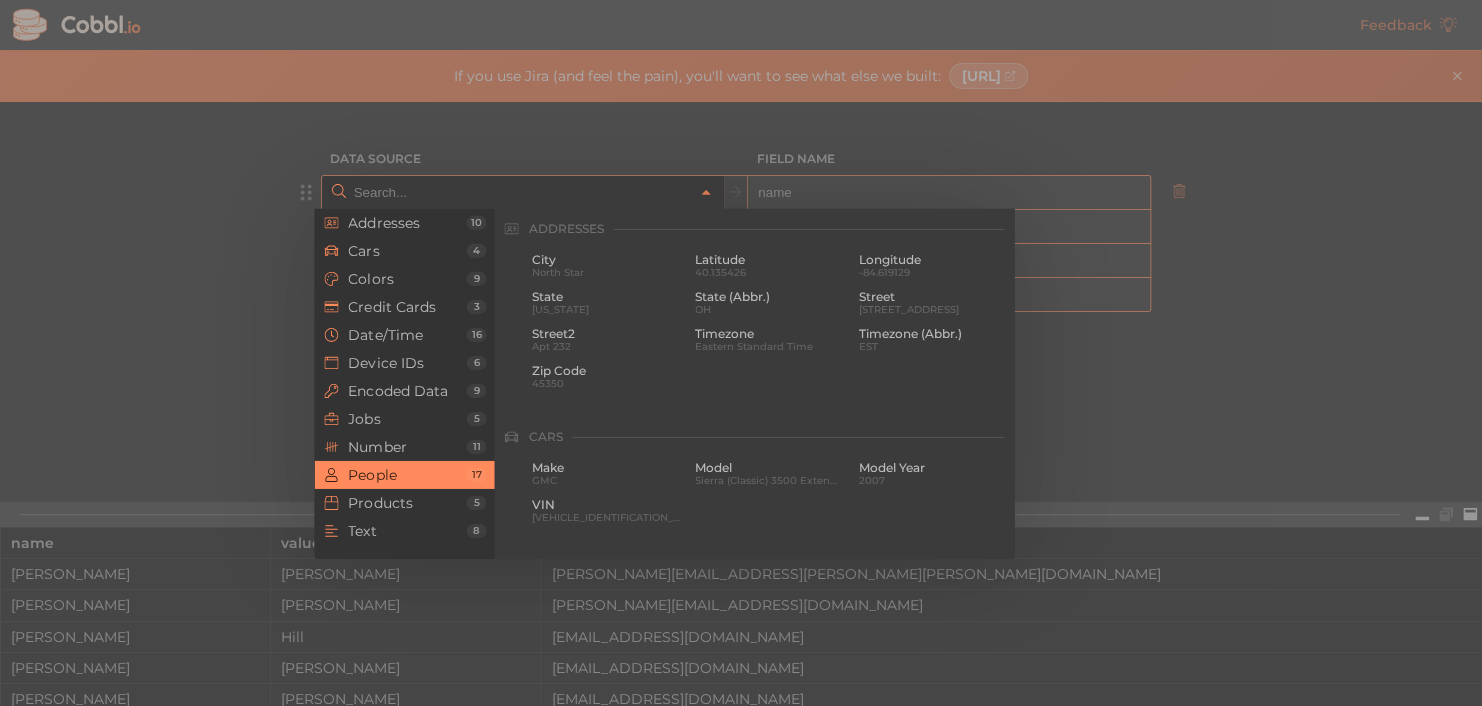 scroll, scrollTop: 1541, scrollLeft: 0, axis: vertical 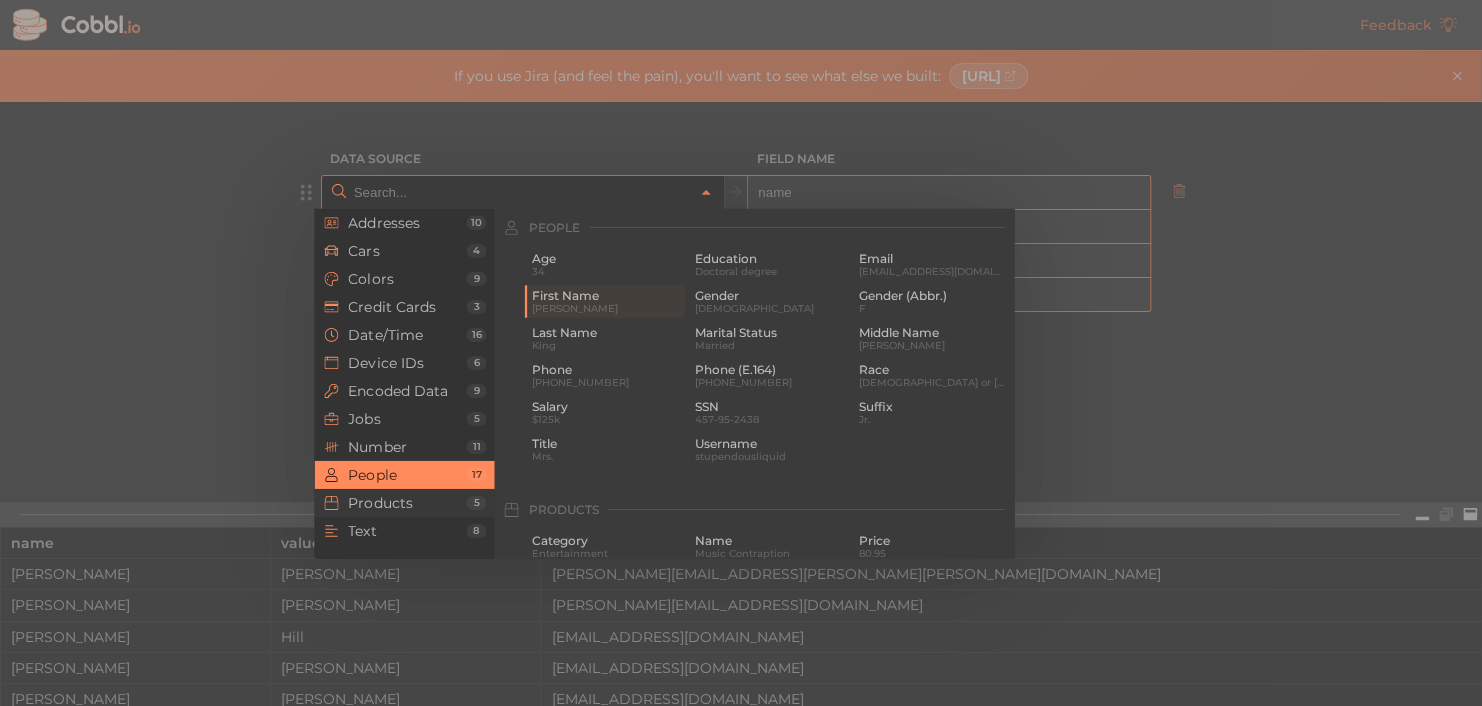 click on "Products" at bounding box center (407, 503) 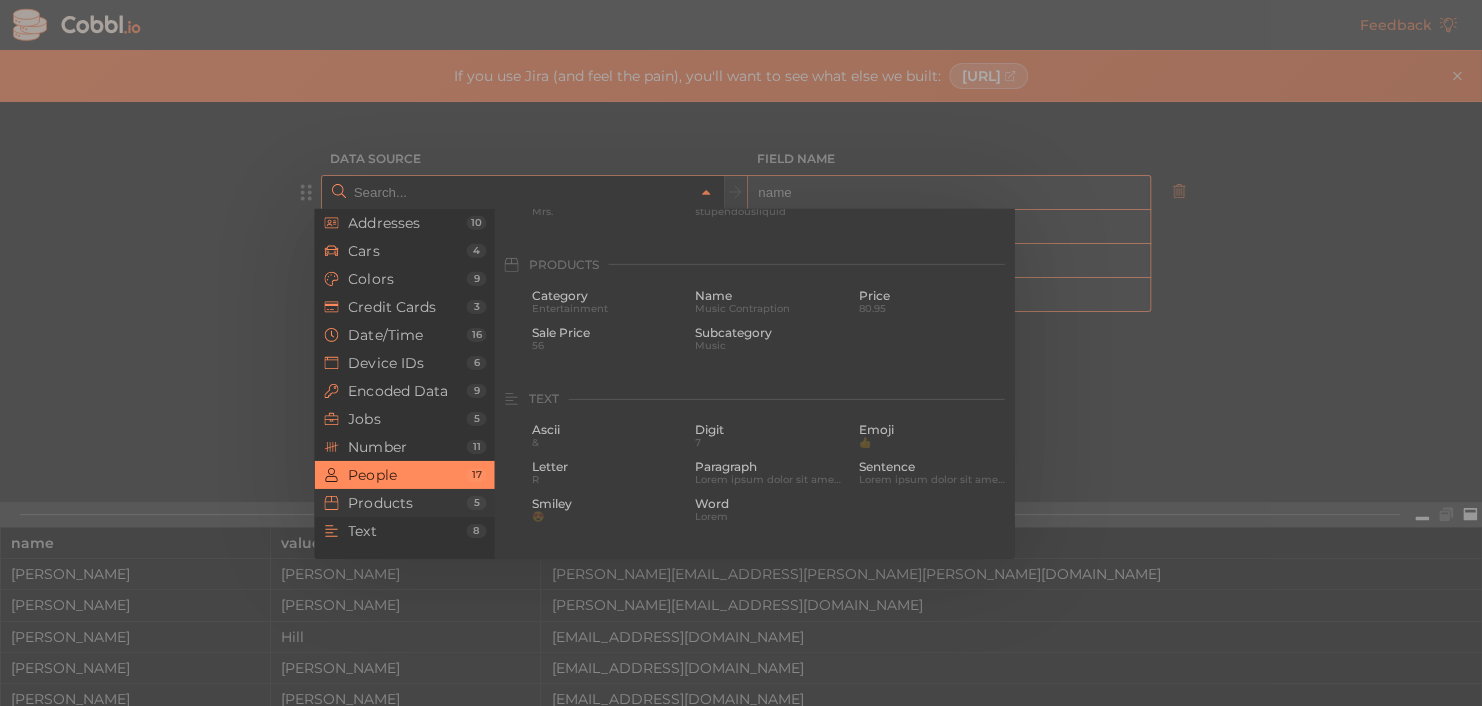 scroll, scrollTop: 1824, scrollLeft: 0, axis: vertical 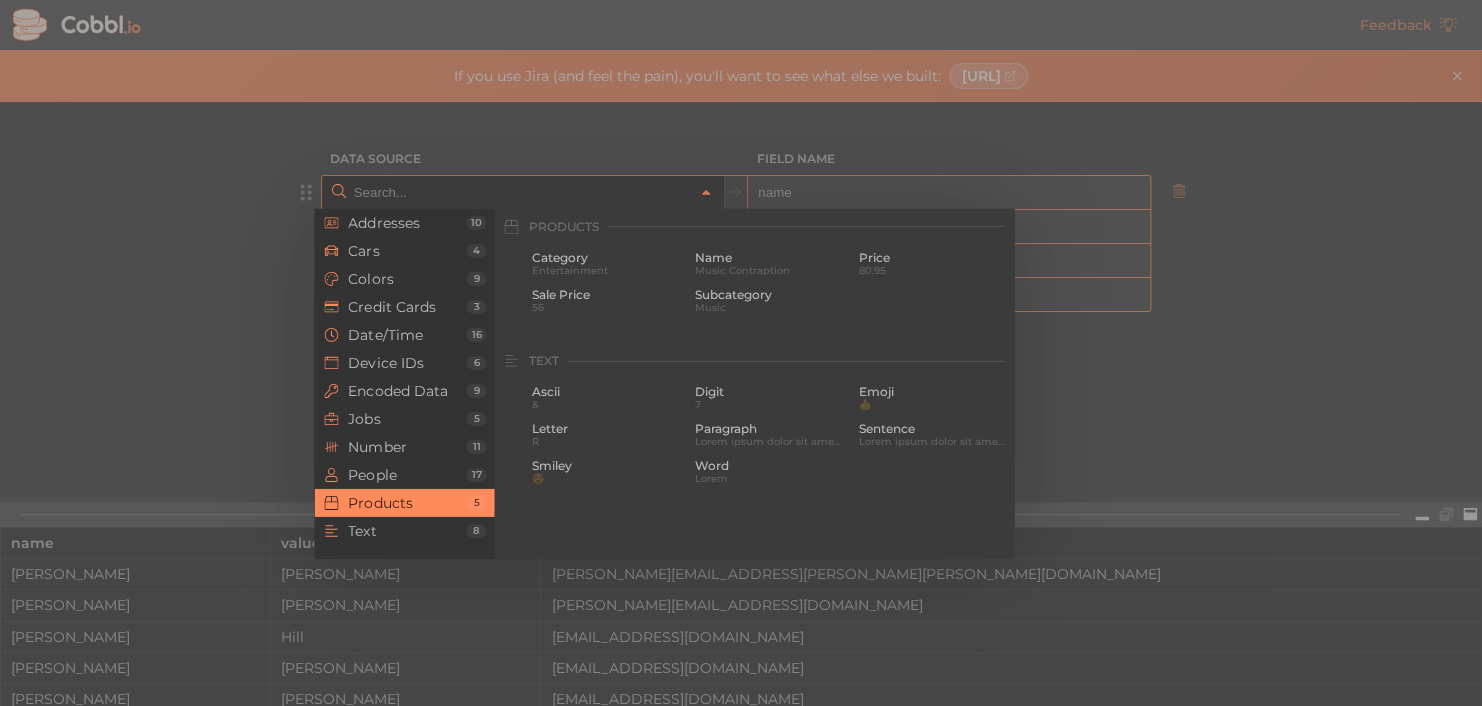 type on "People › First Name" 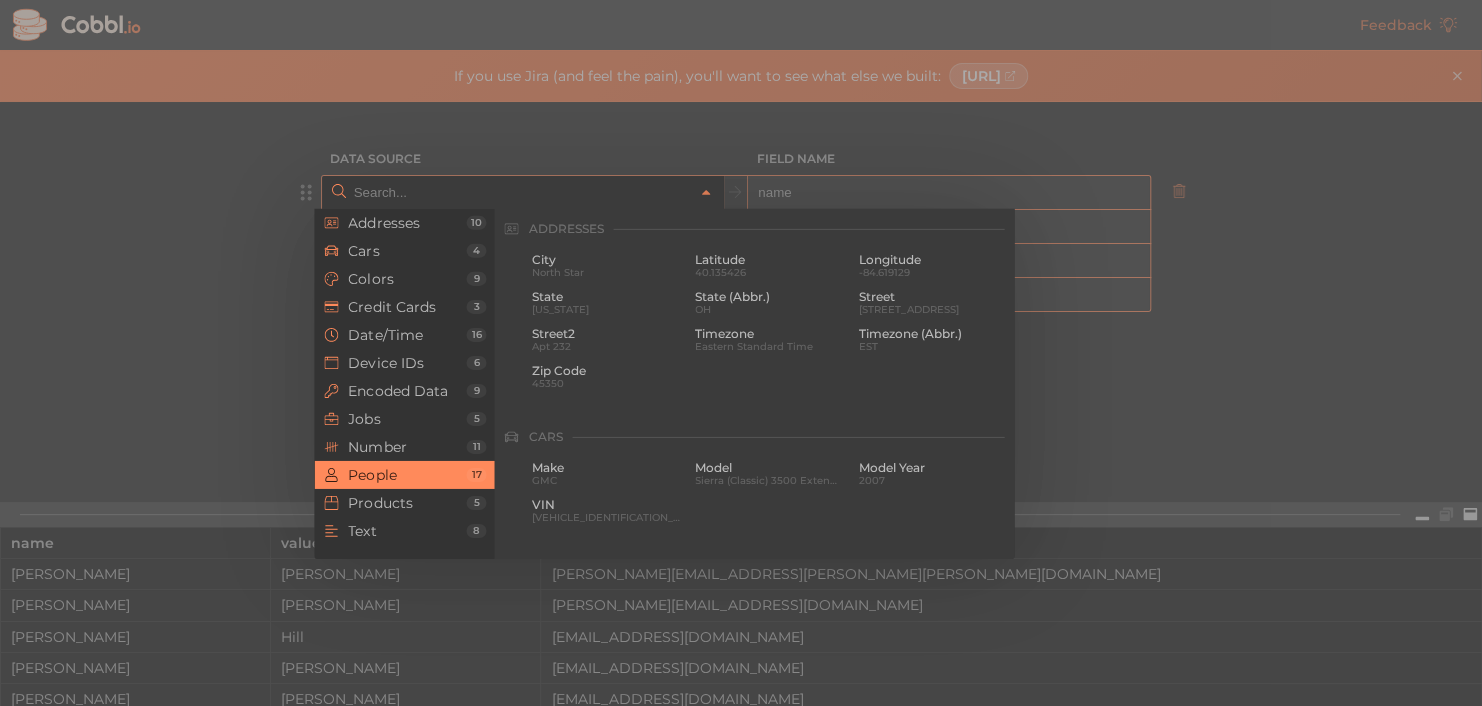scroll, scrollTop: 1541, scrollLeft: 0, axis: vertical 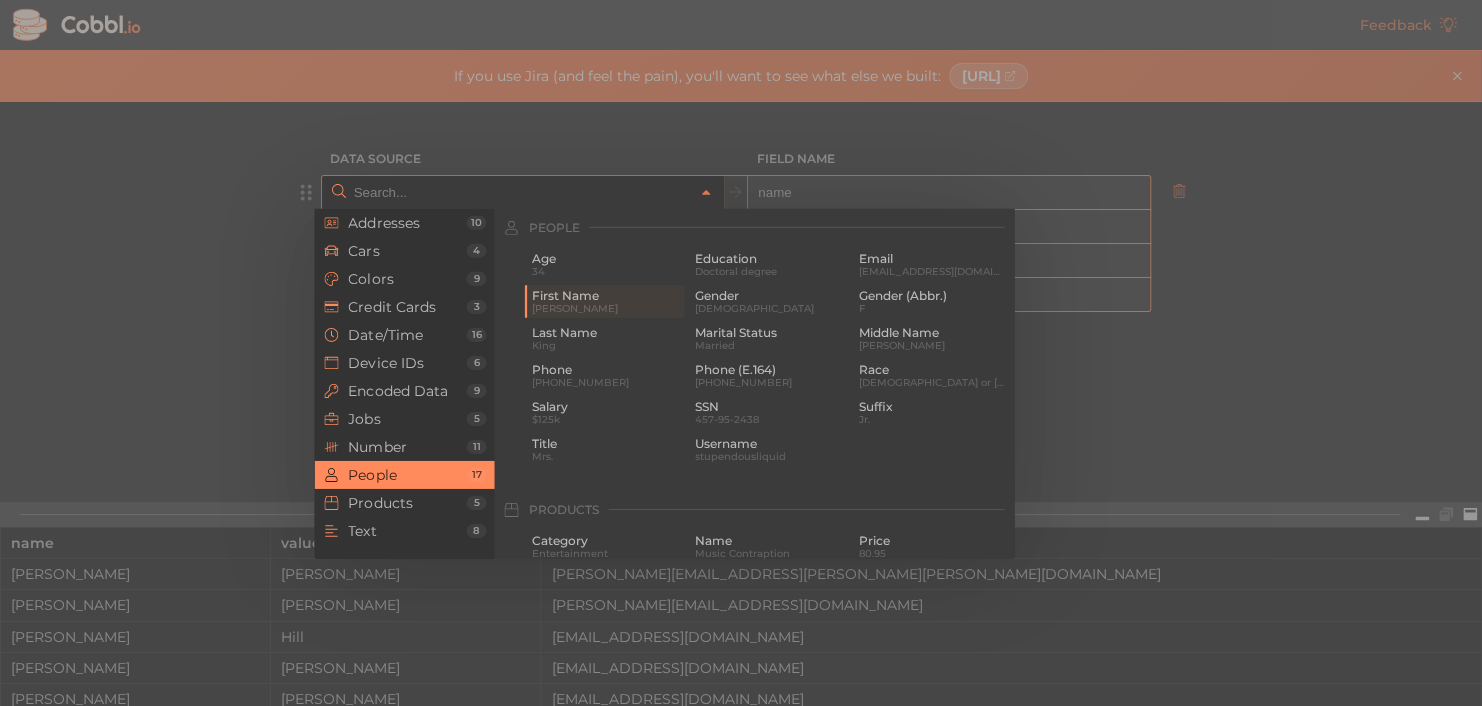 click at bounding box center [741, 353] 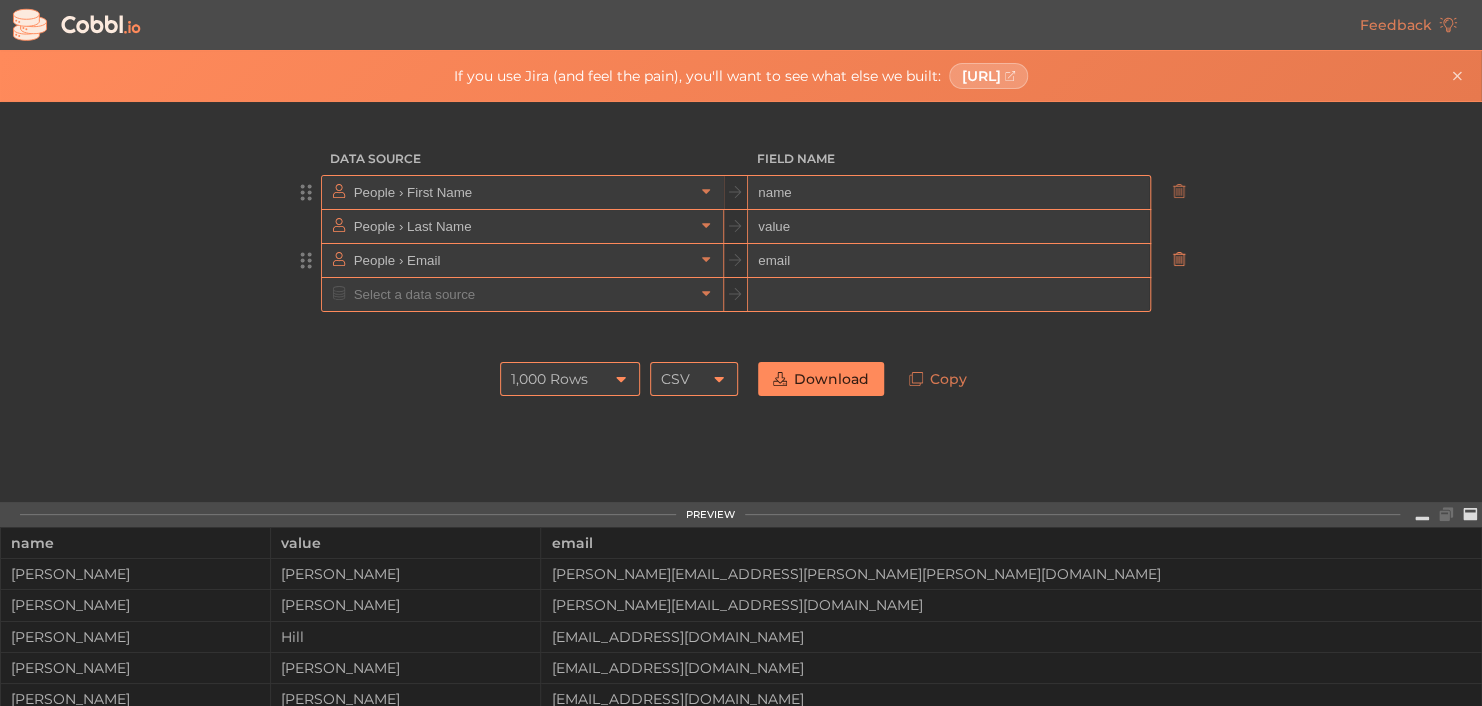 click 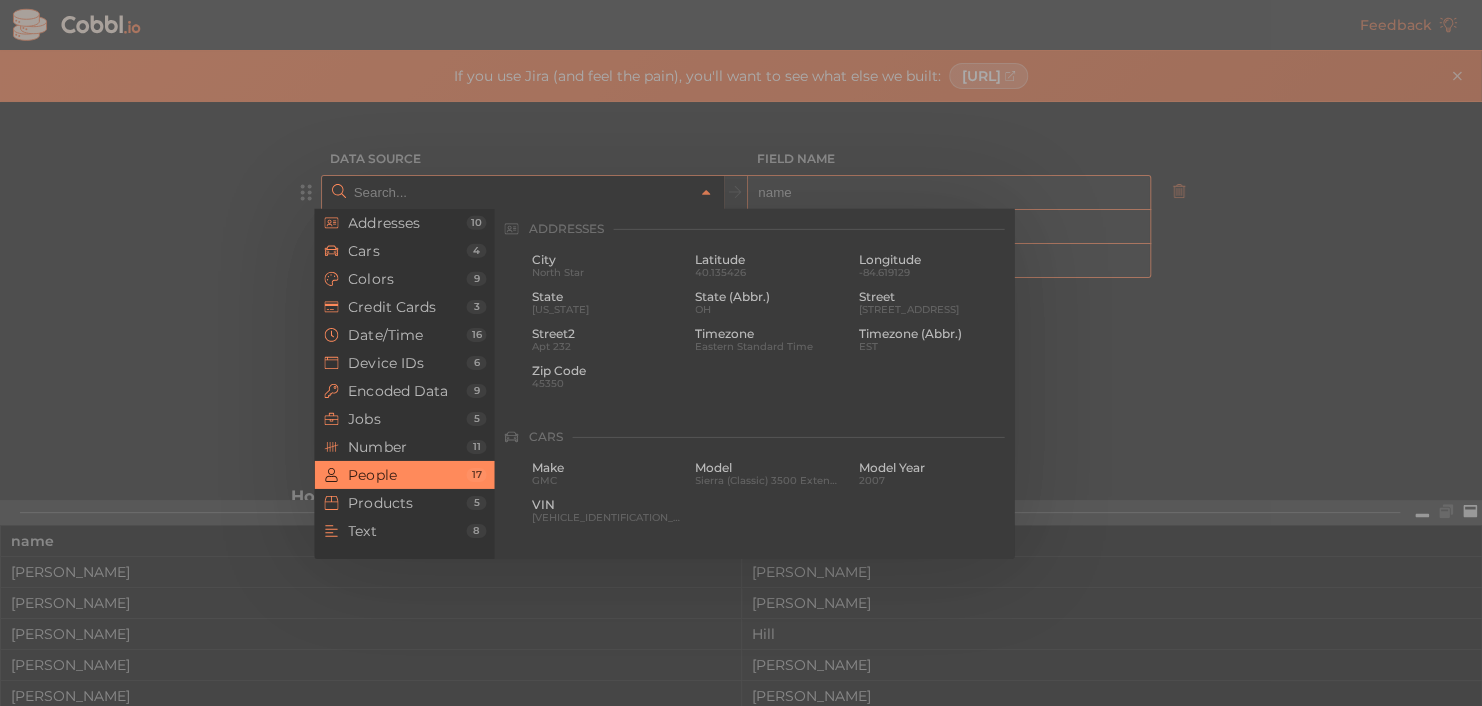 scroll, scrollTop: 1541, scrollLeft: 0, axis: vertical 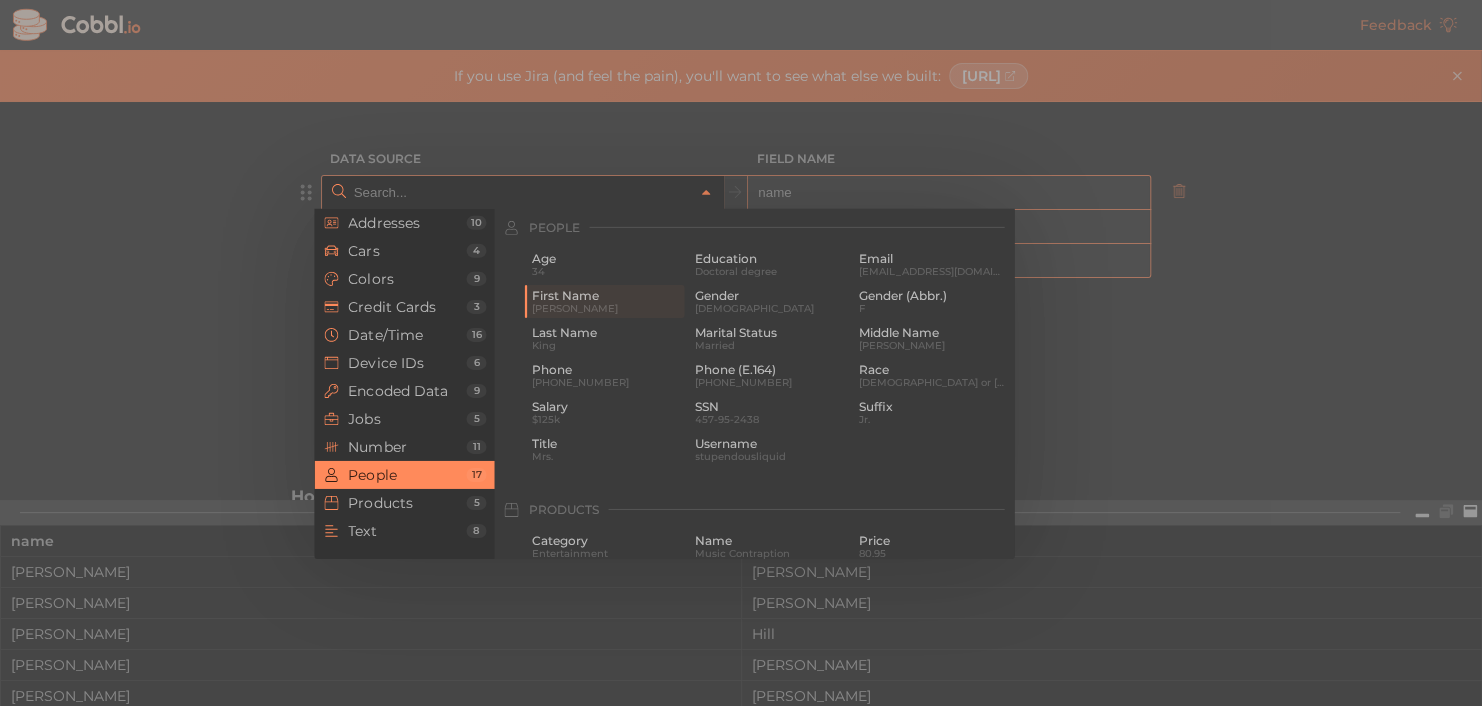 click at bounding box center [521, 192] 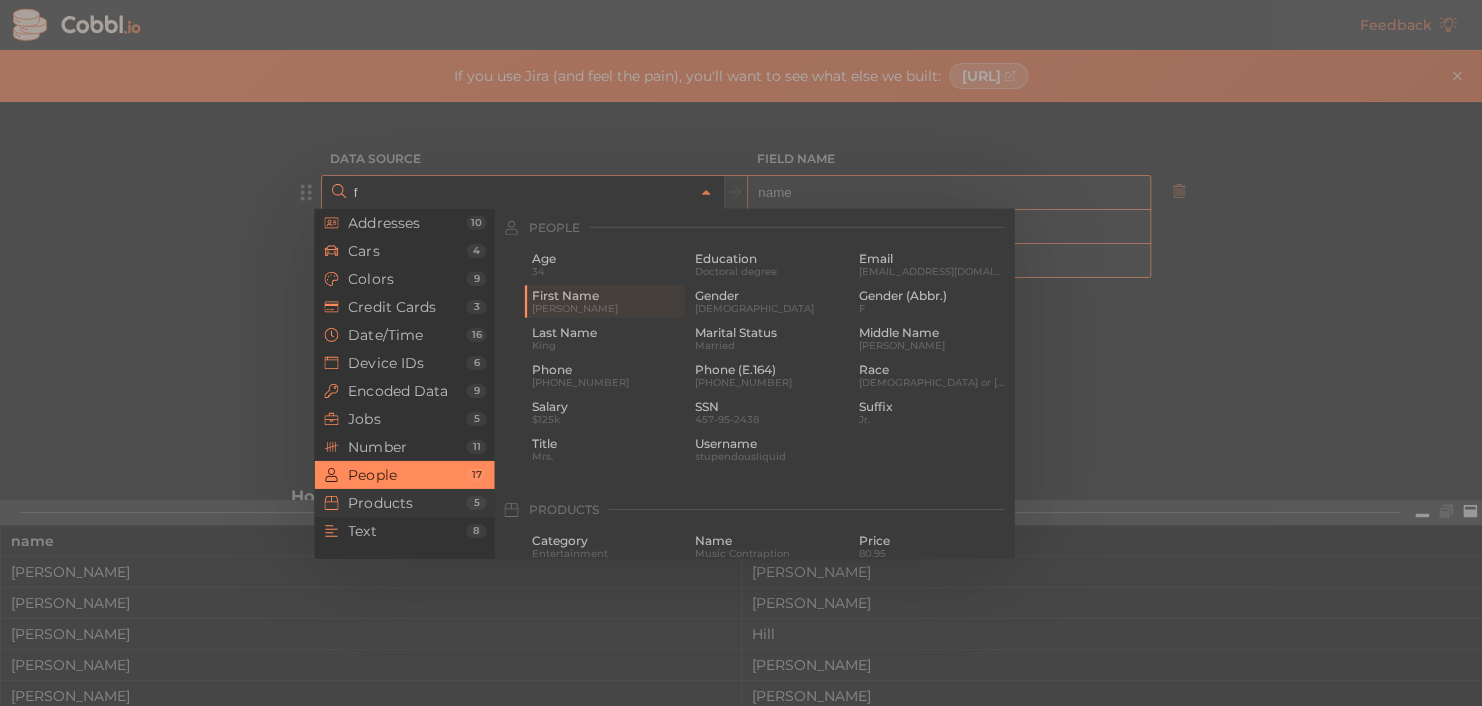 scroll, scrollTop: 0, scrollLeft: 0, axis: both 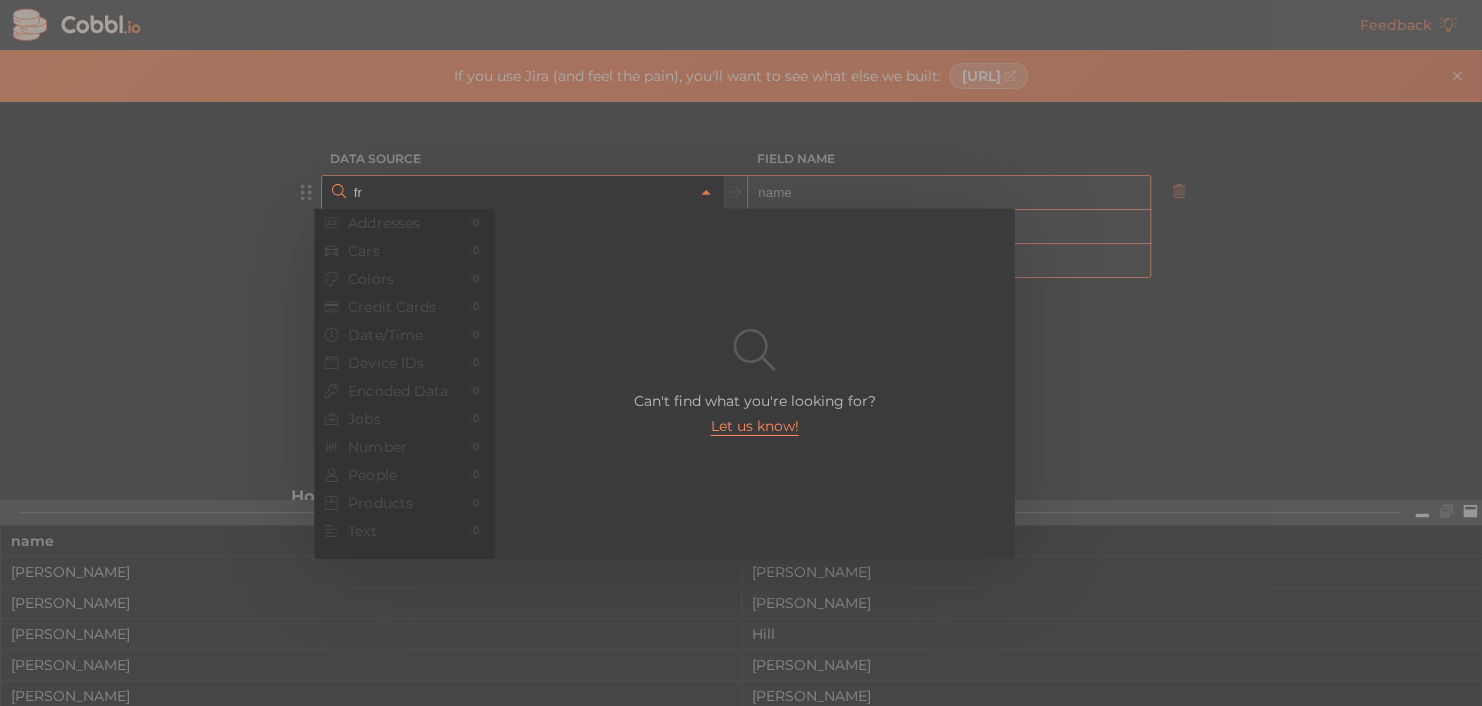 type on "f" 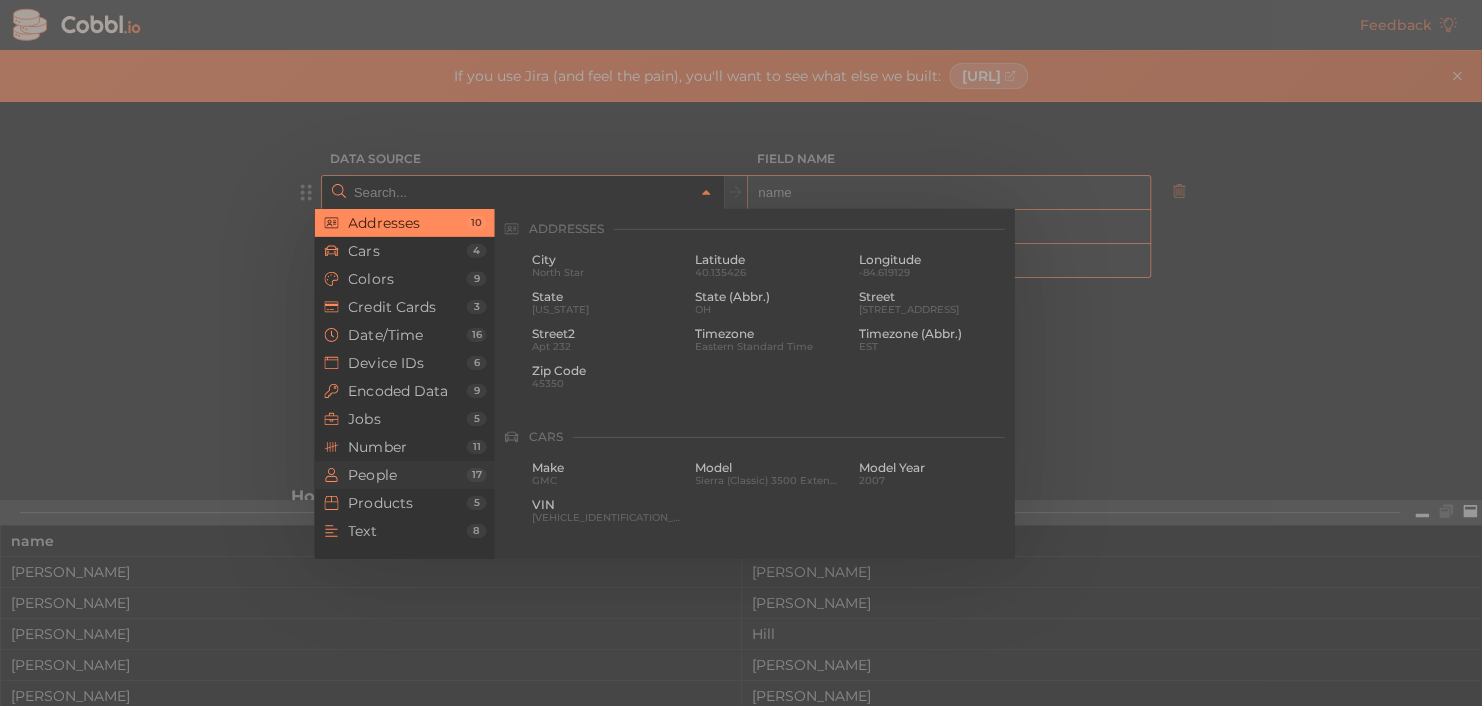 click on "People" at bounding box center [407, 475] 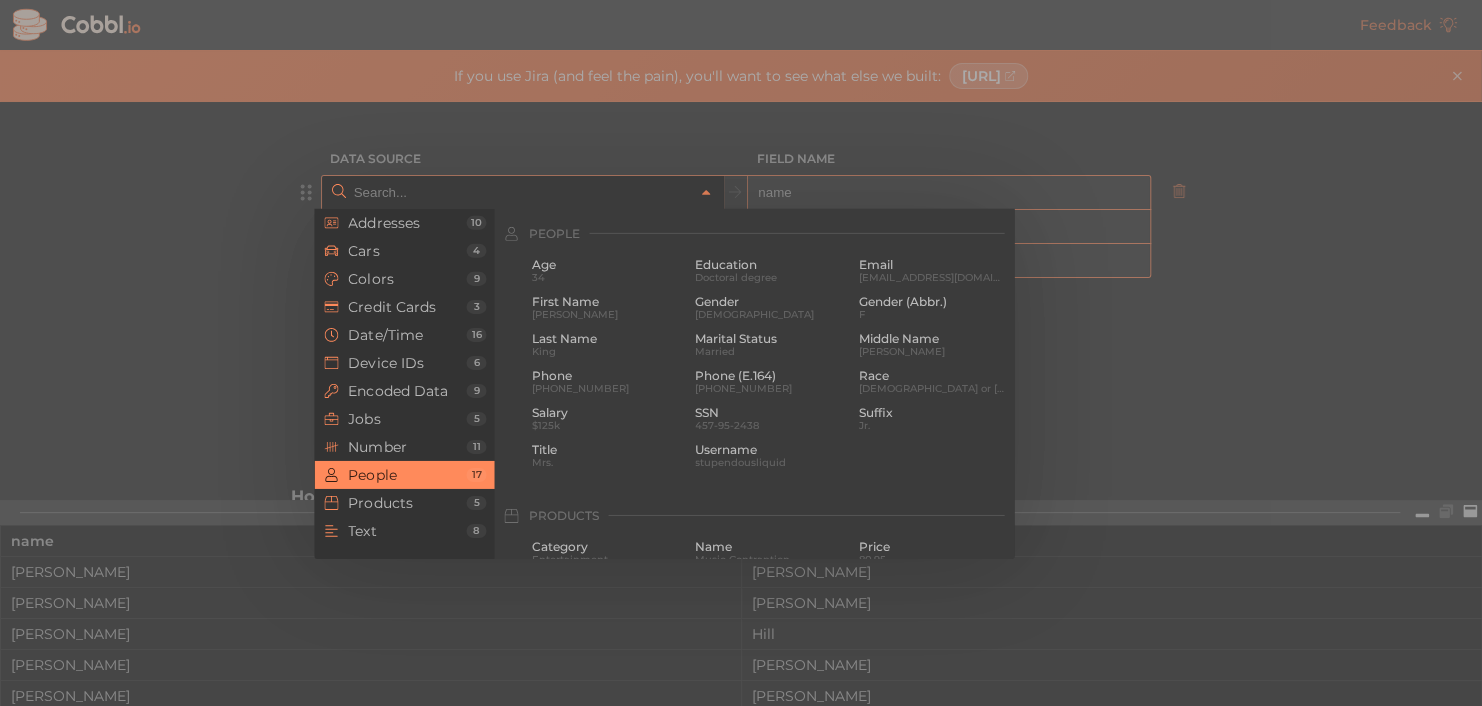 scroll, scrollTop: 1541, scrollLeft: 0, axis: vertical 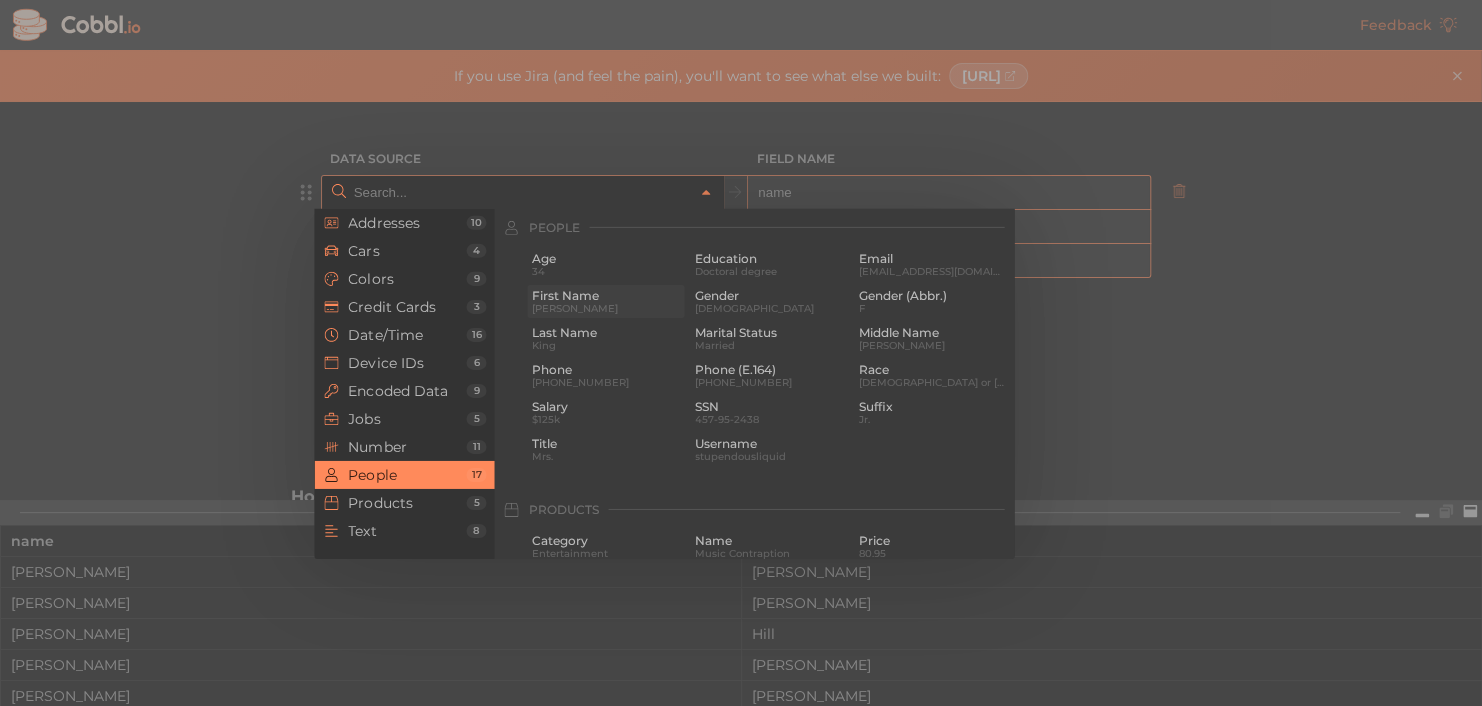 click on "First Name [PERSON_NAME]" at bounding box center [606, 301] 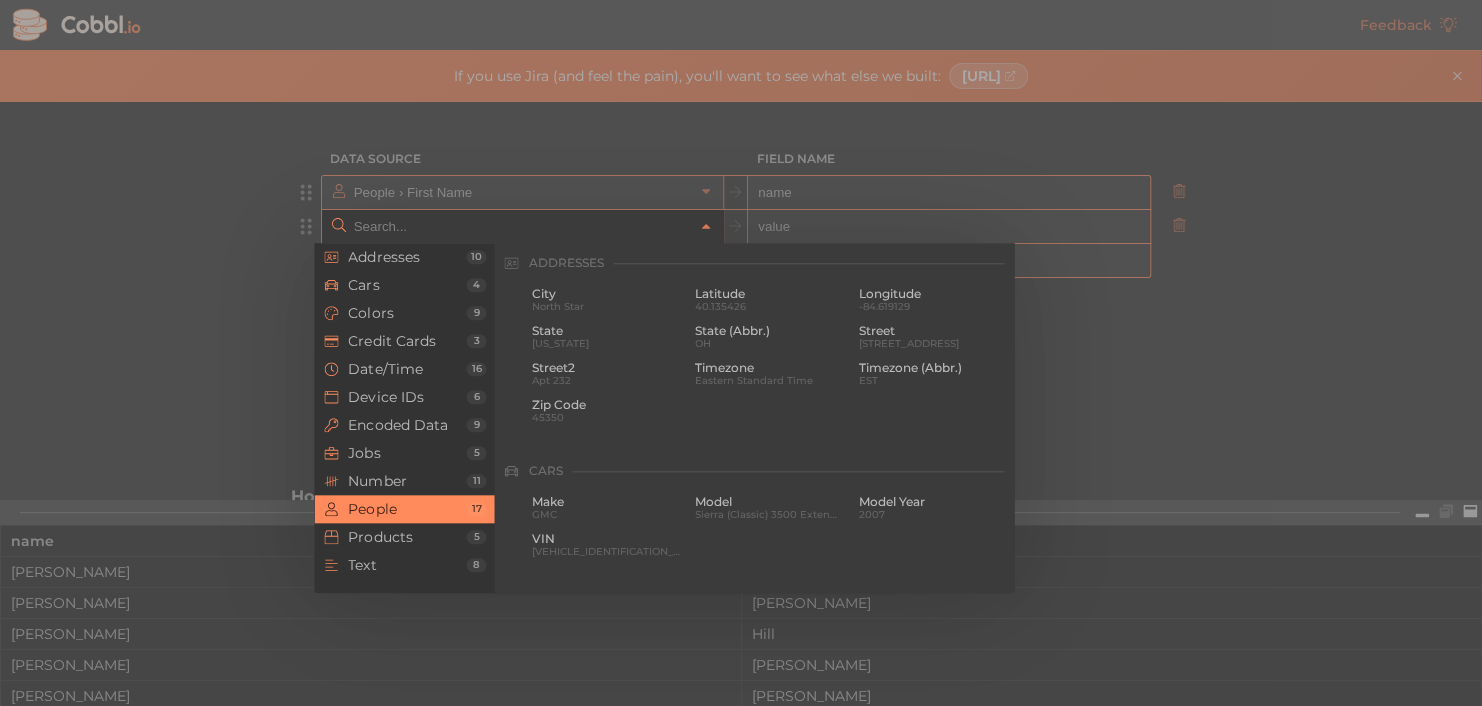 click at bounding box center [521, 226] 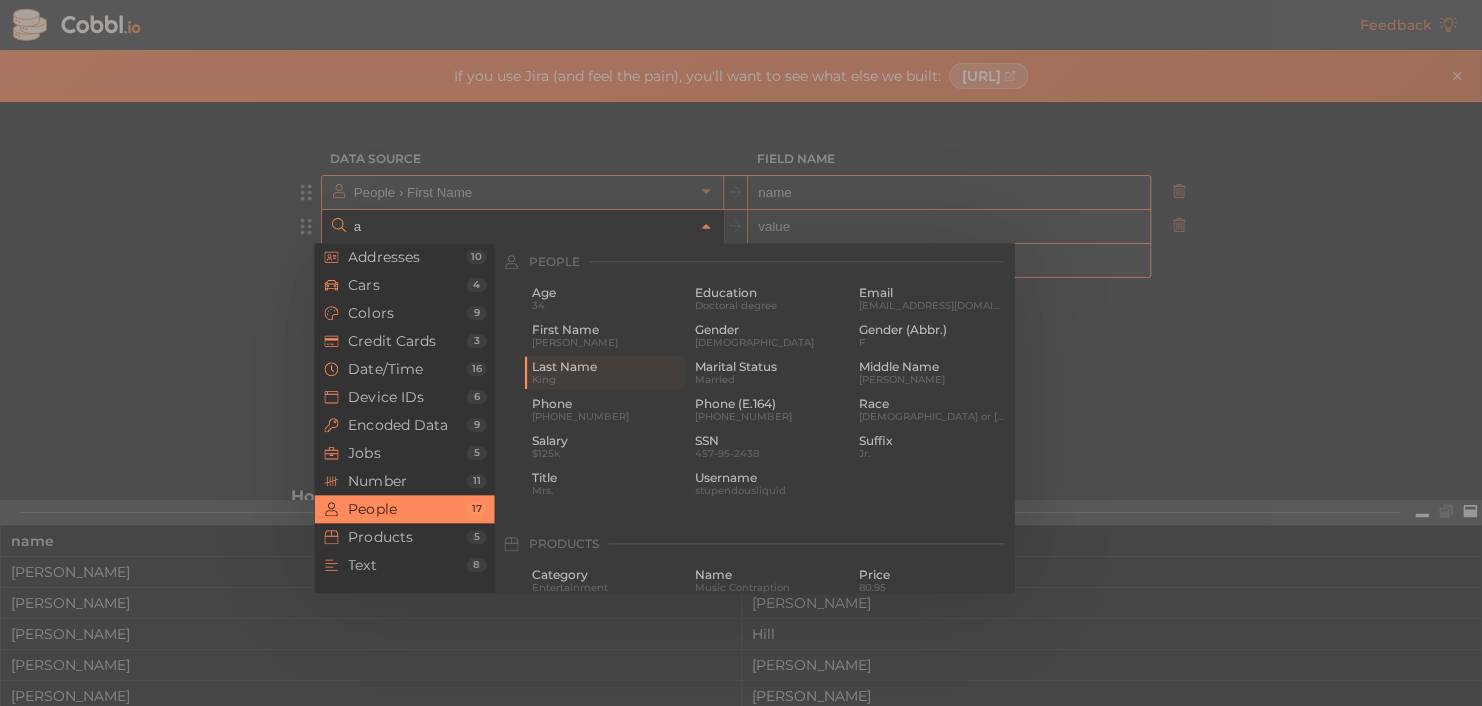 scroll, scrollTop: 0, scrollLeft: 0, axis: both 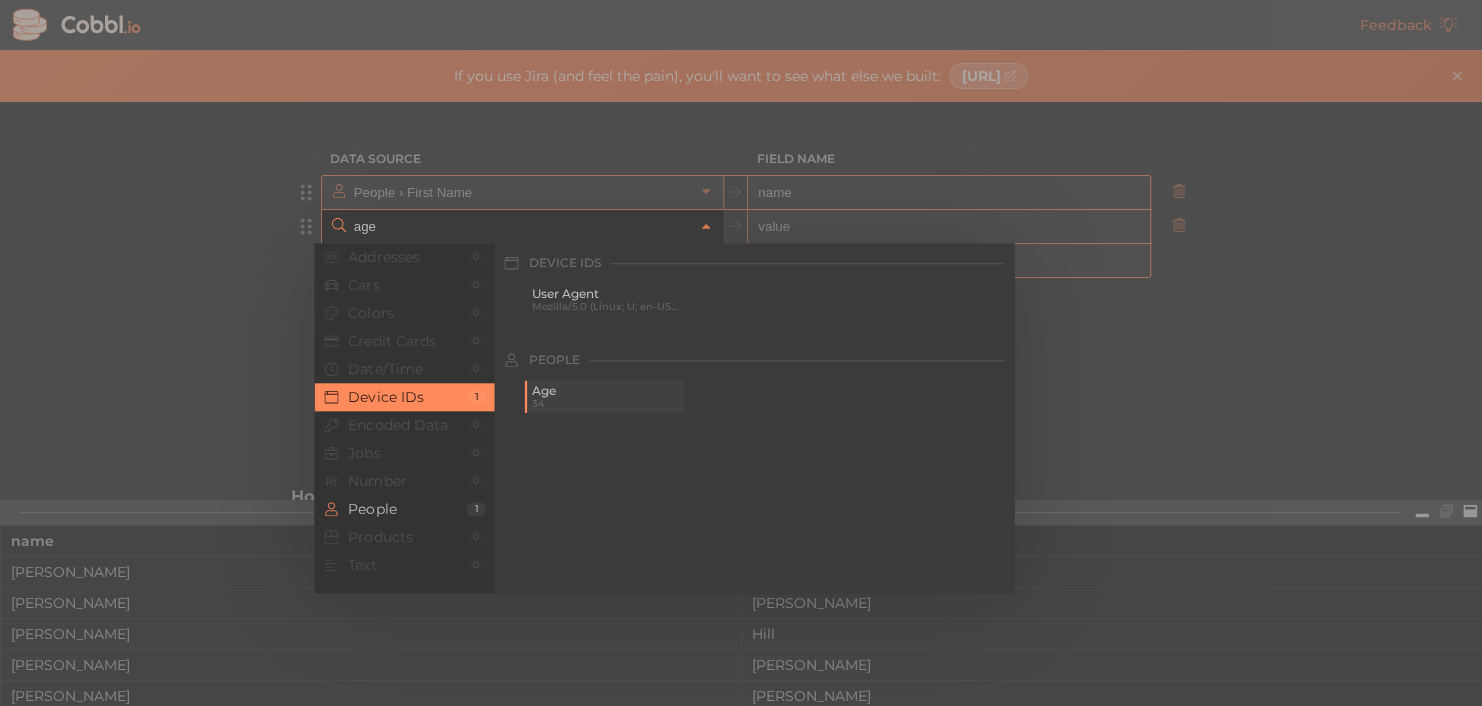 click on "Age" at bounding box center [606, 391] 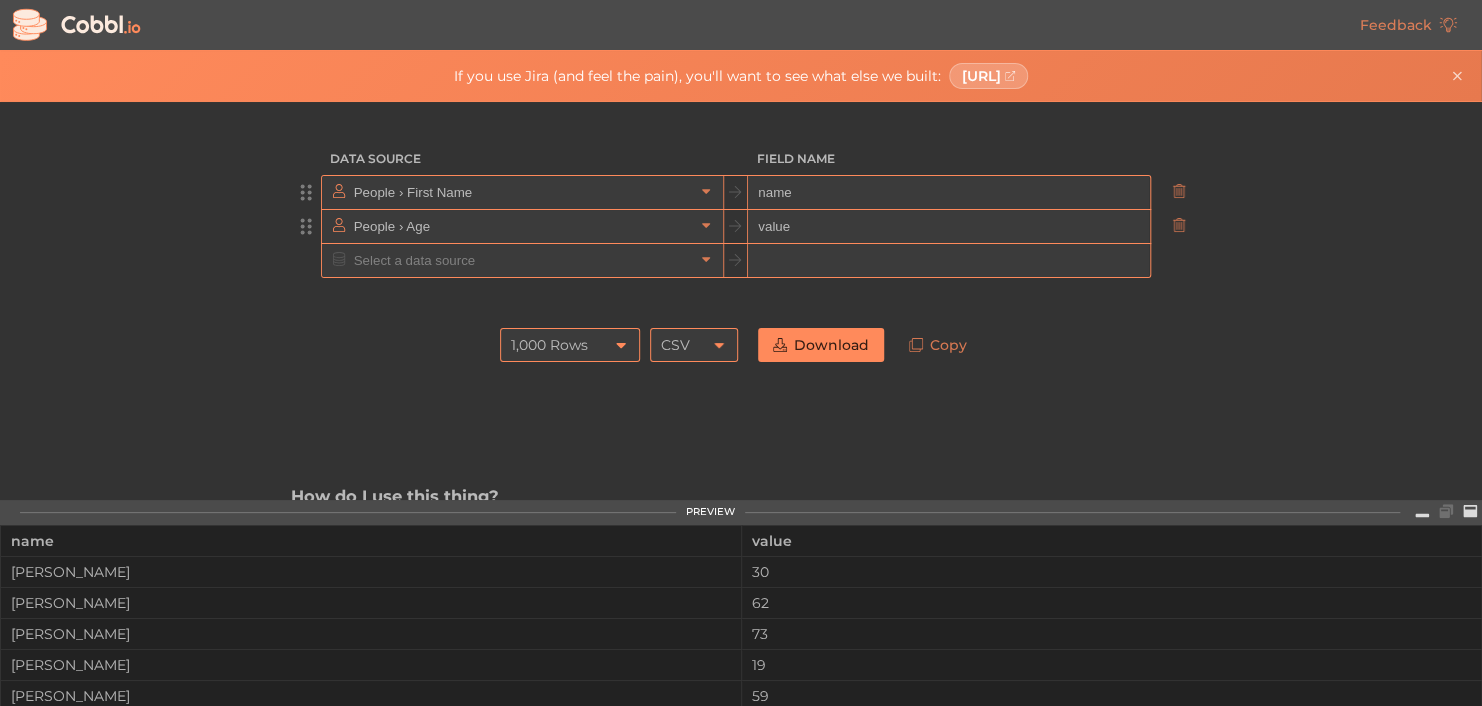 click 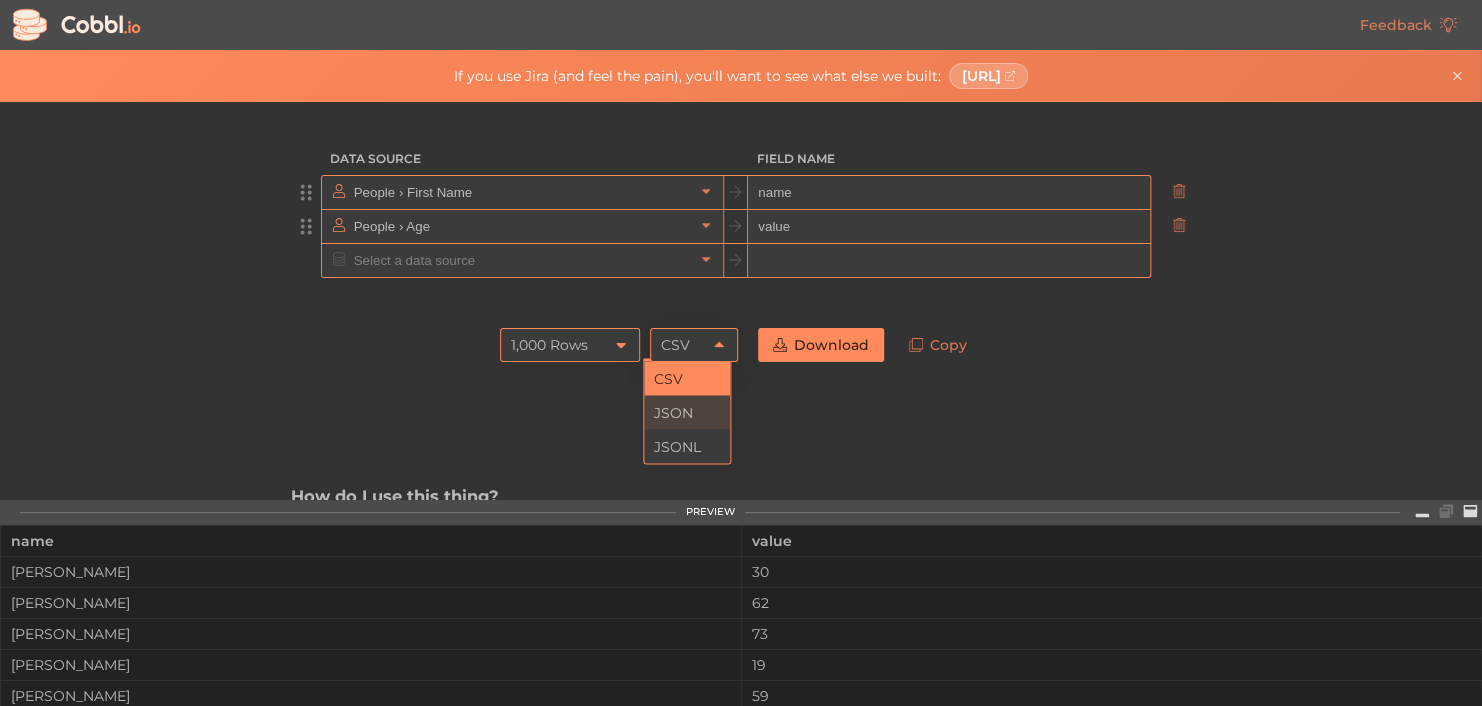 click on "JSON" at bounding box center [687, 412] 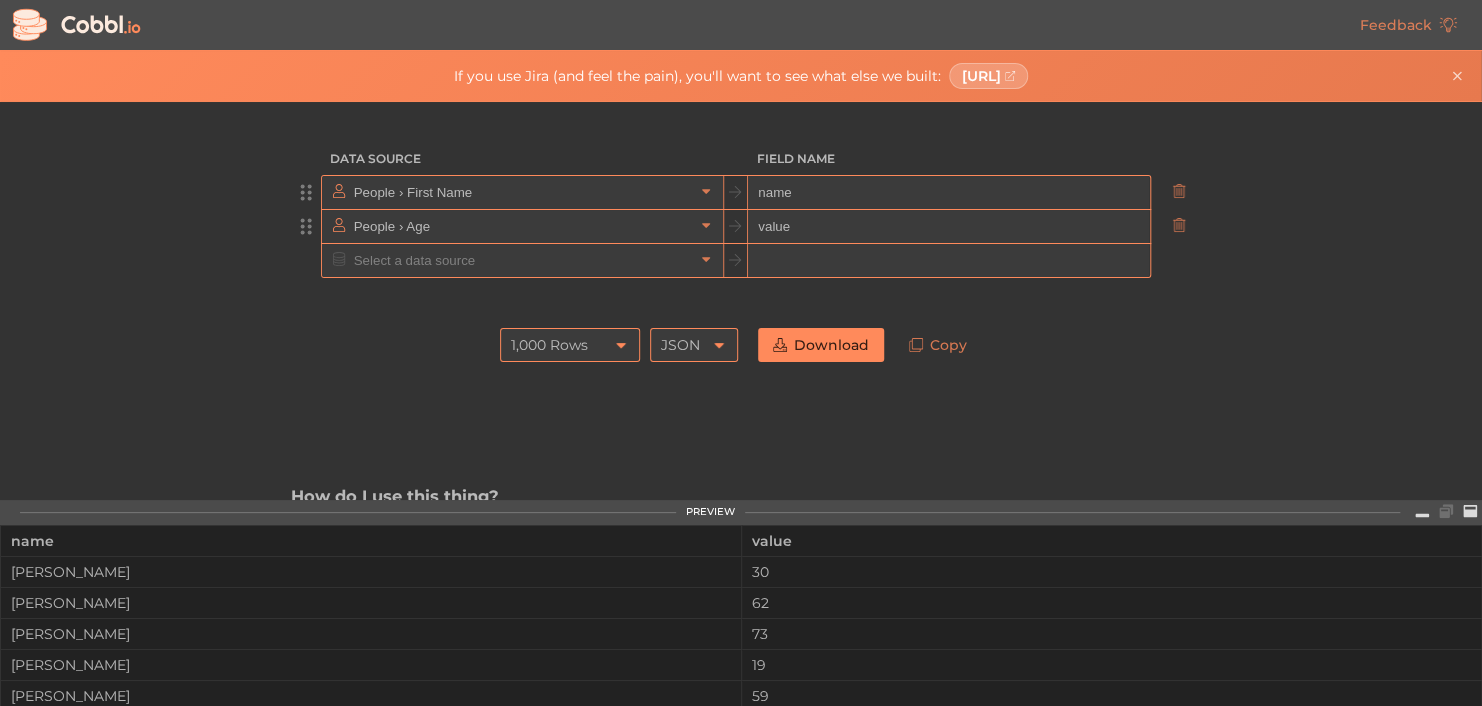 click 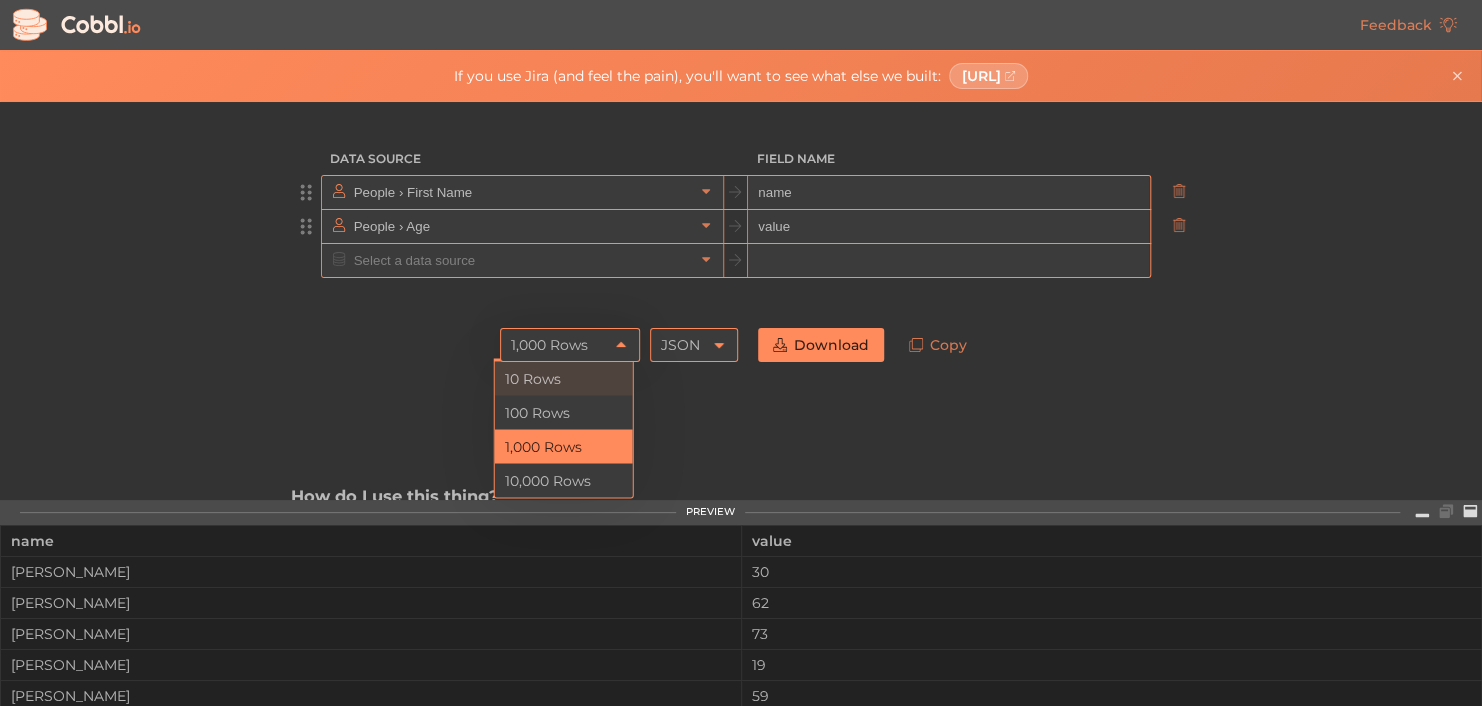 click on "10 Rows" at bounding box center (564, 378) 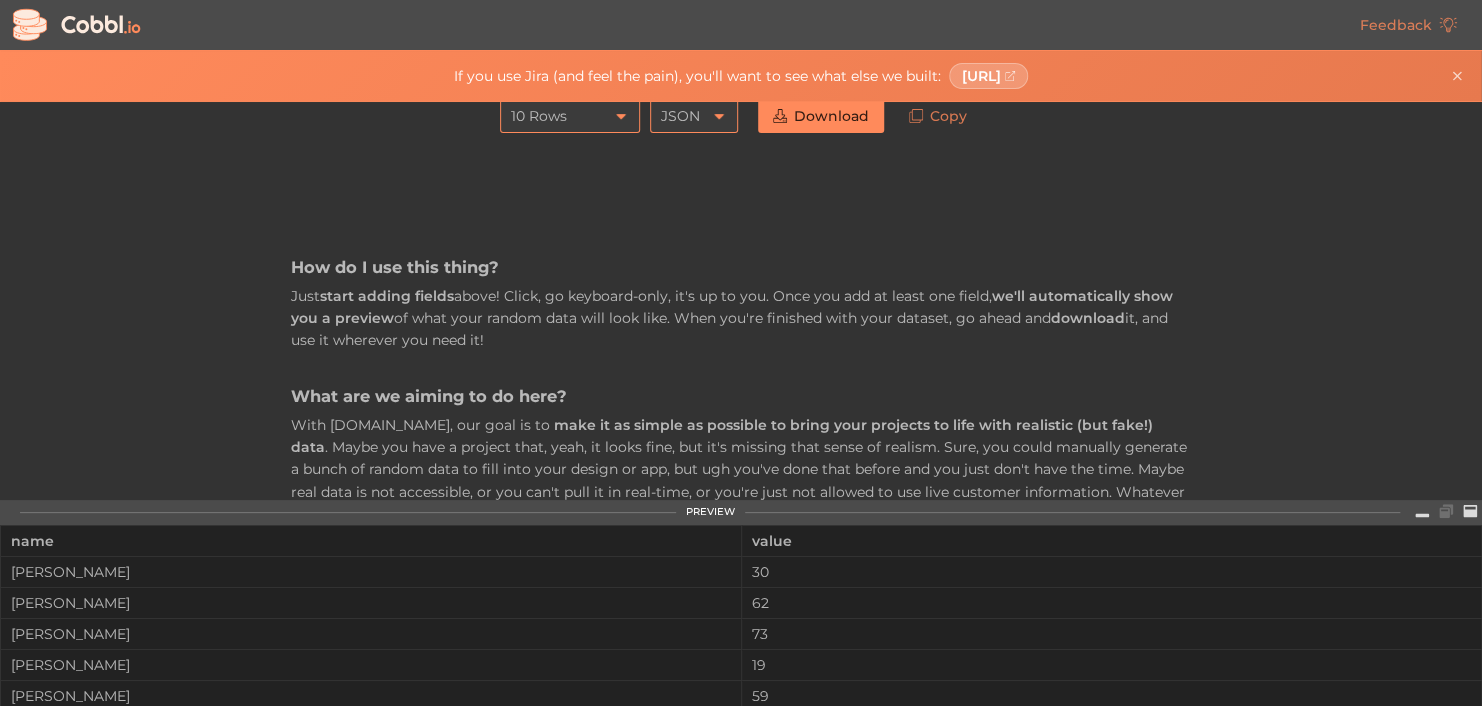scroll, scrollTop: 0, scrollLeft: 0, axis: both 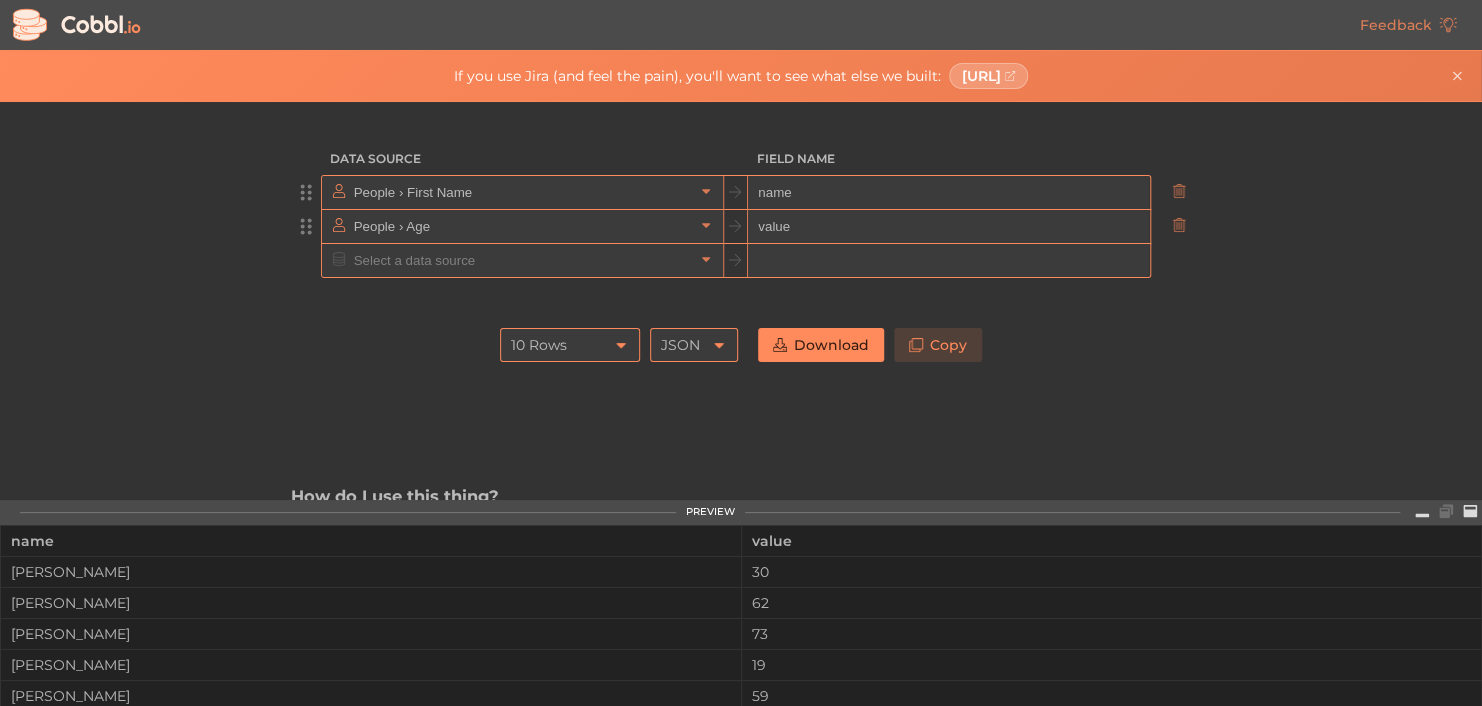 click 